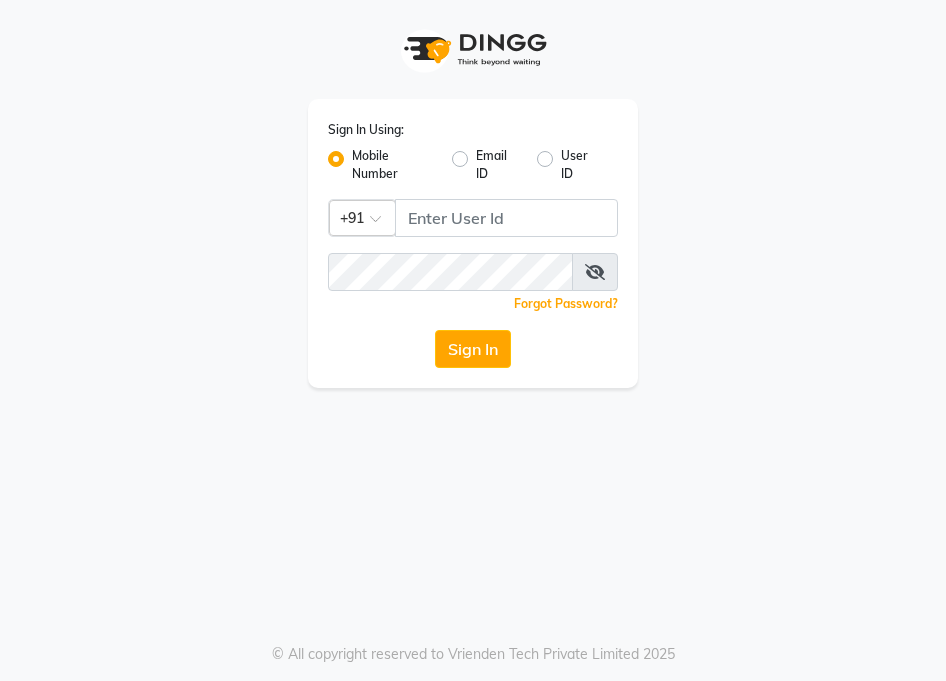 scroll, scrollTop: 0, scrollLeft: 0, axis: both 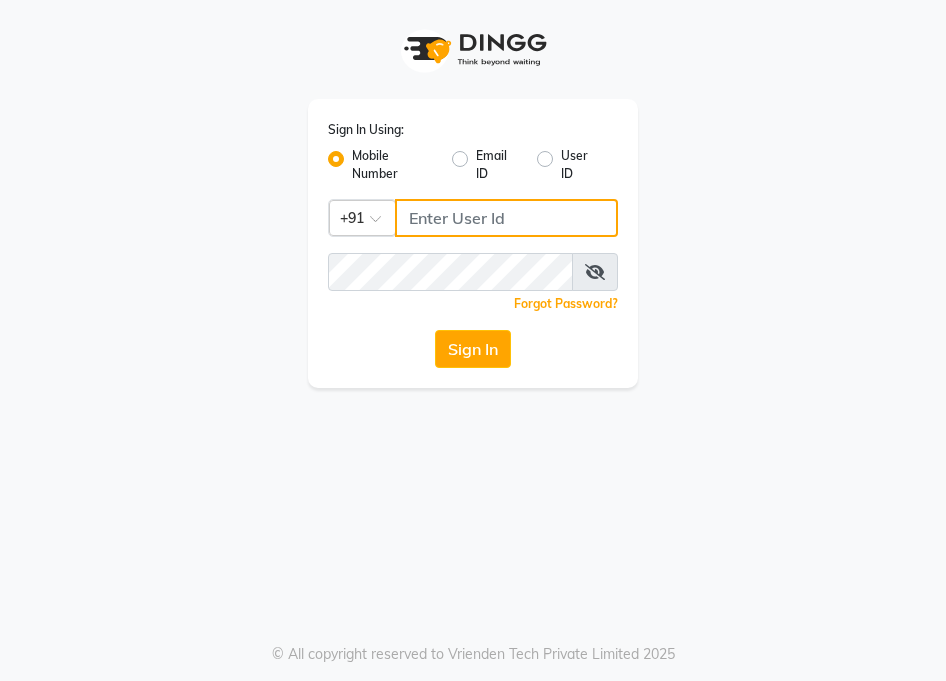 type on "9758140405" 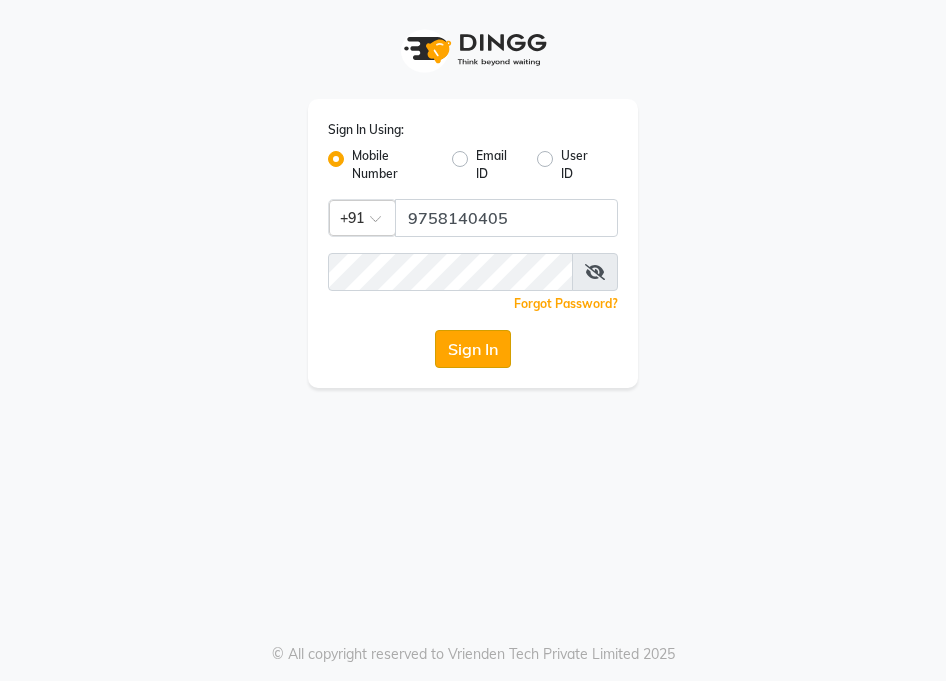 click on "Sign In" 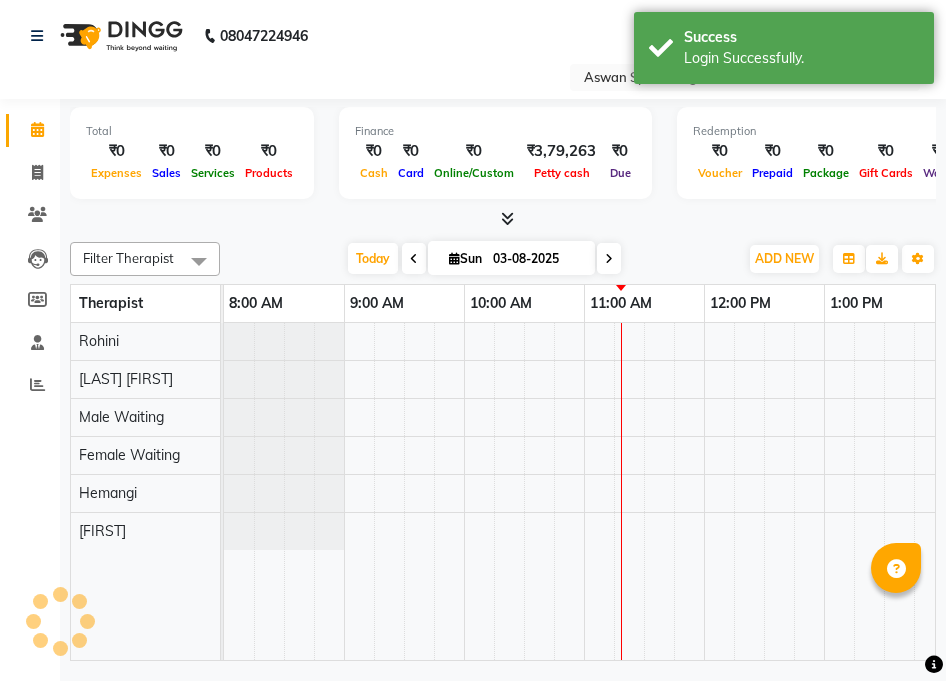 scroll, scrollTop: 0, scrollLeft: 0, axis: both 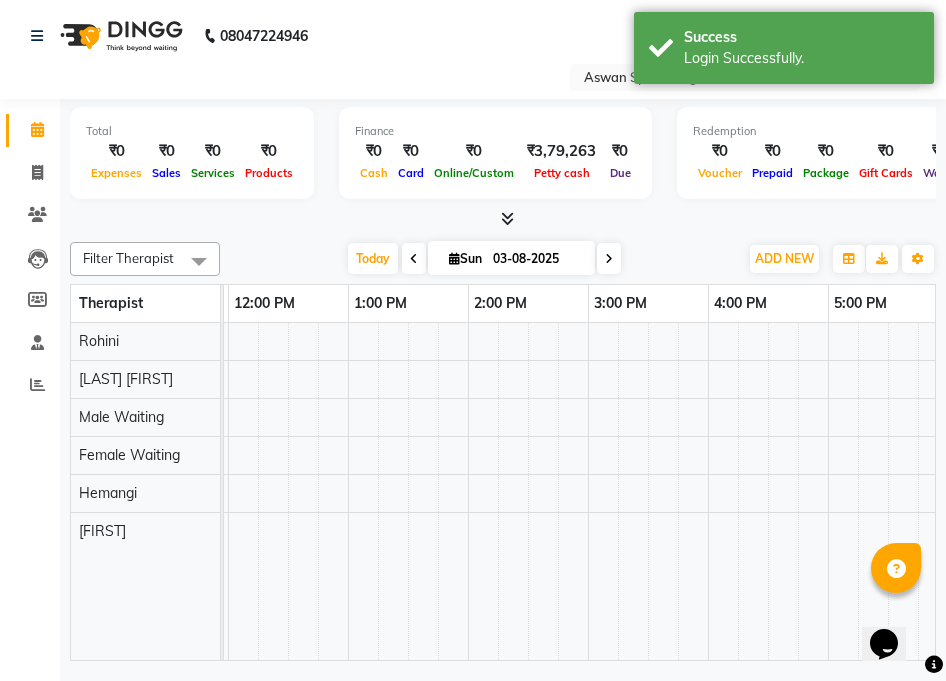 click at bounding box center [414, 259] 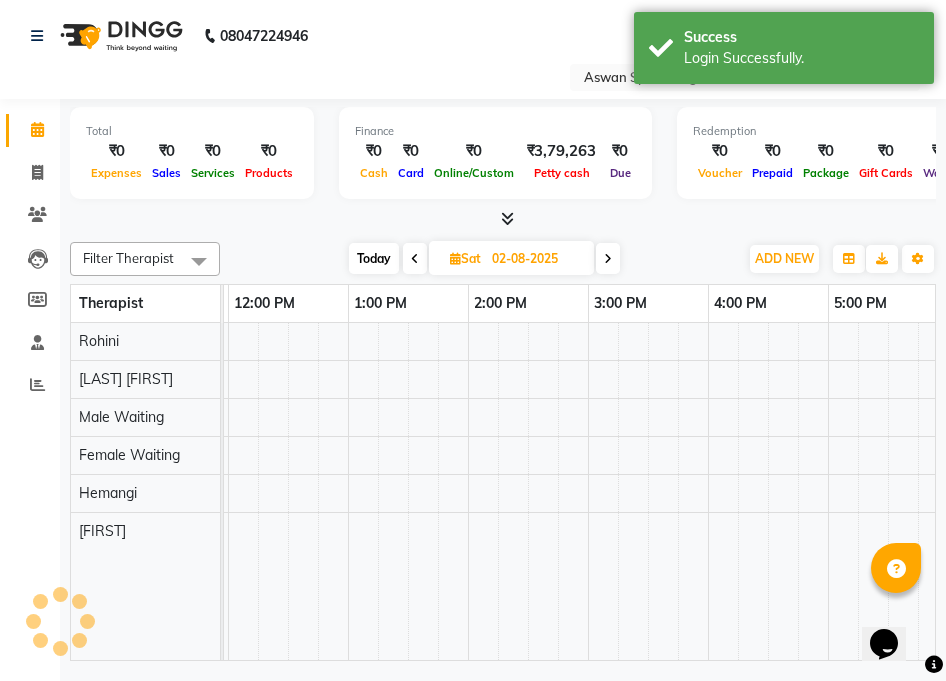 scroll, scrollTop: 0, scrollLeft: 361, axis: horizontal 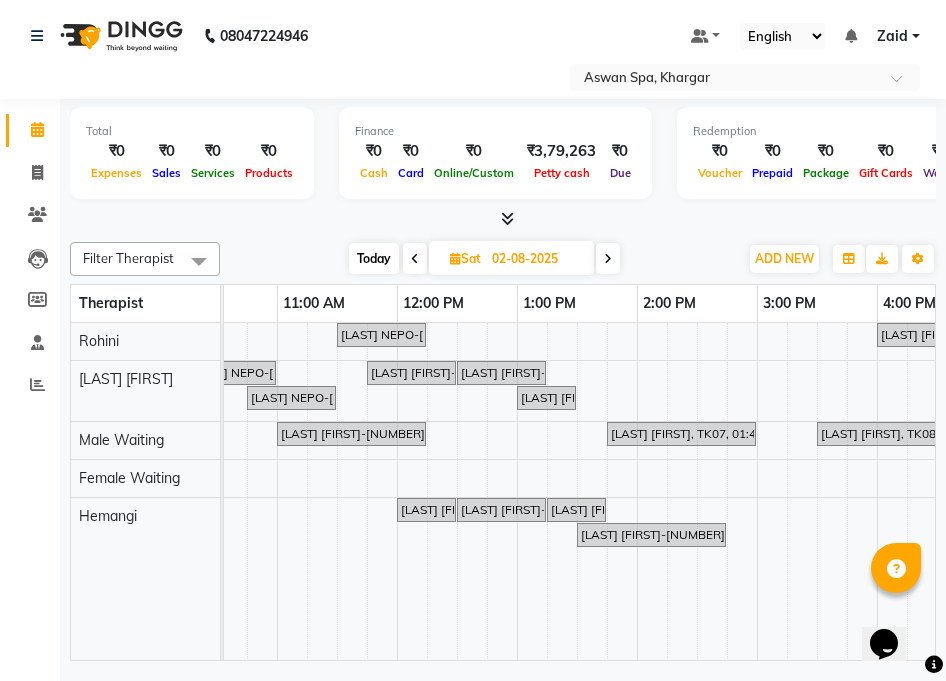 click at bounding box center [415, 259] 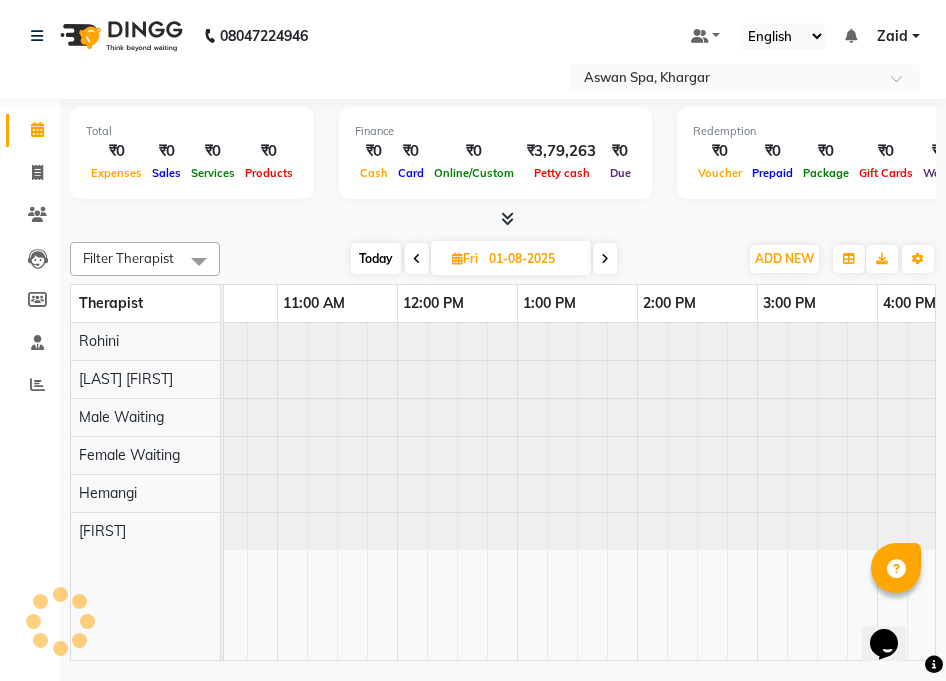 scroll, scrollTop: 0, scrollLeft: 0, axis: both 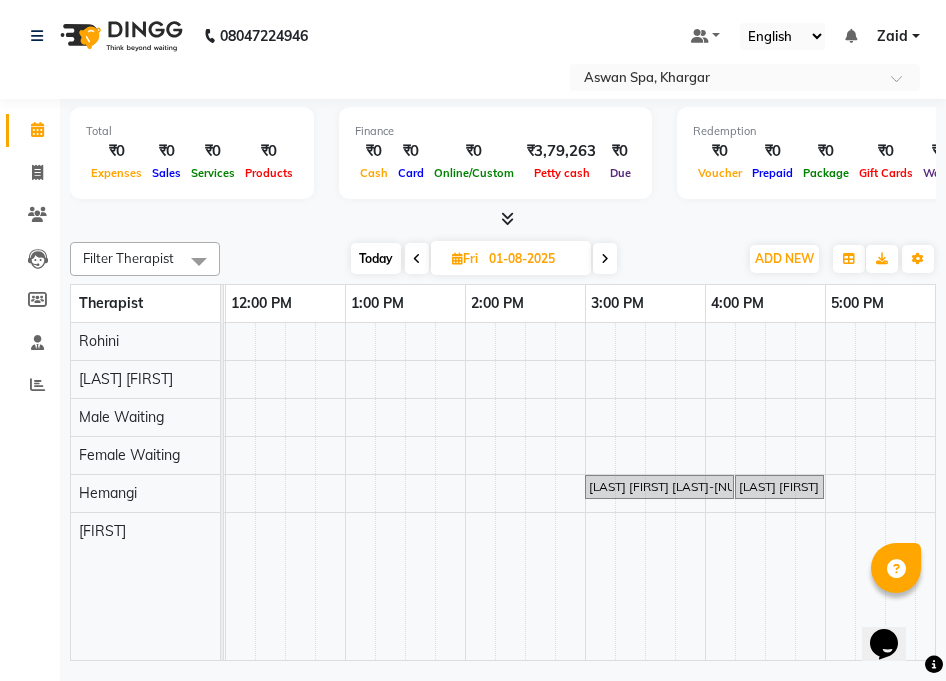 click on "[LAST] [FIRST] [LAST]-[NUMBER], TK01, 03:00 PM-04:15 PM, Swedish" at bounding box center (659, 487) 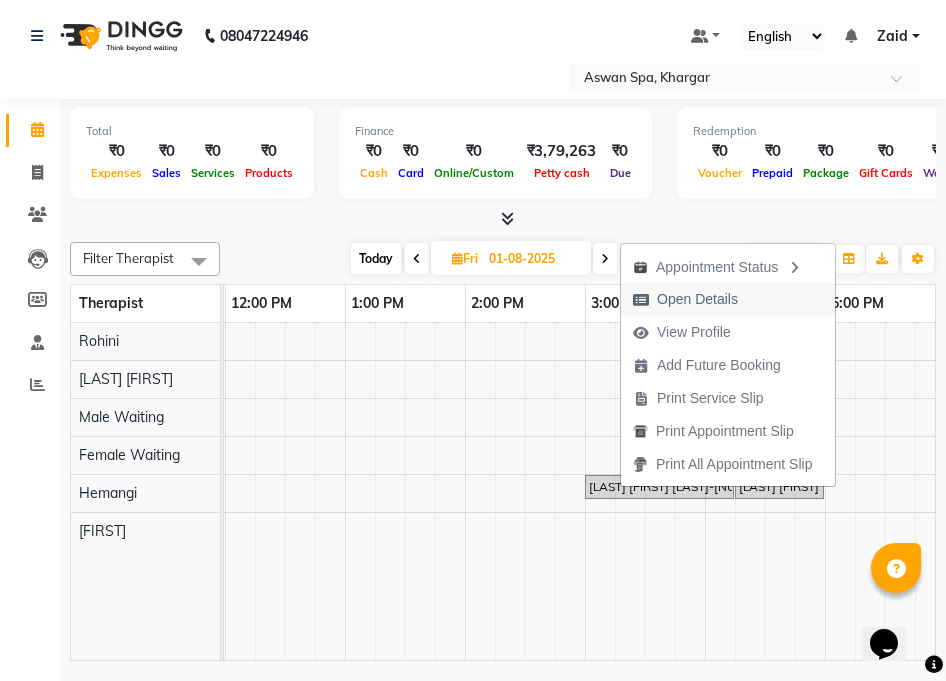 click on "Open Details" at bounding box center [697, 299] 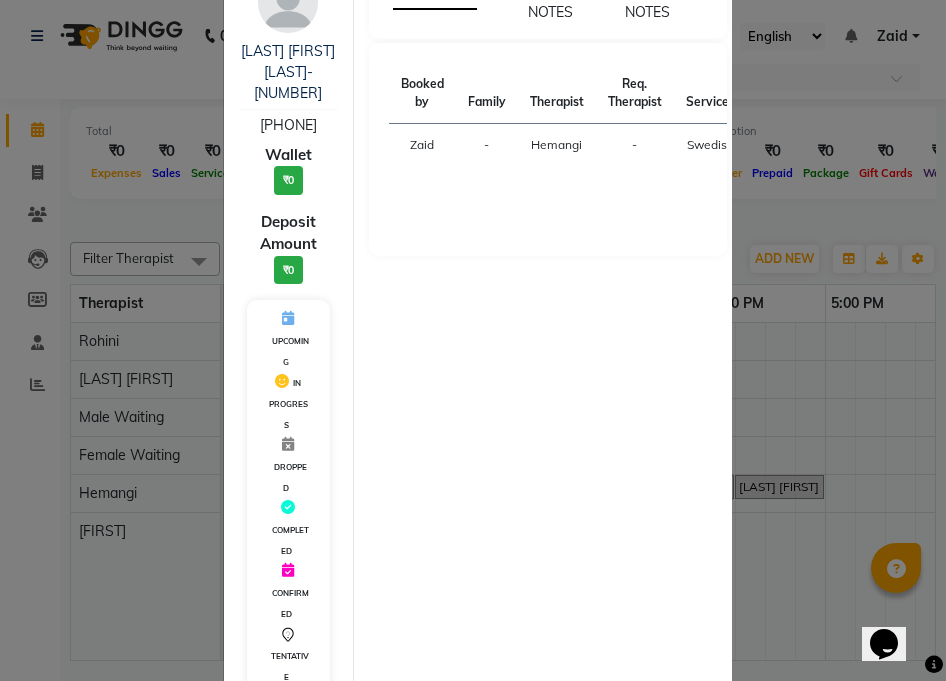 scroll, scrollTop: 0, scrollLeft: 0, axis: both 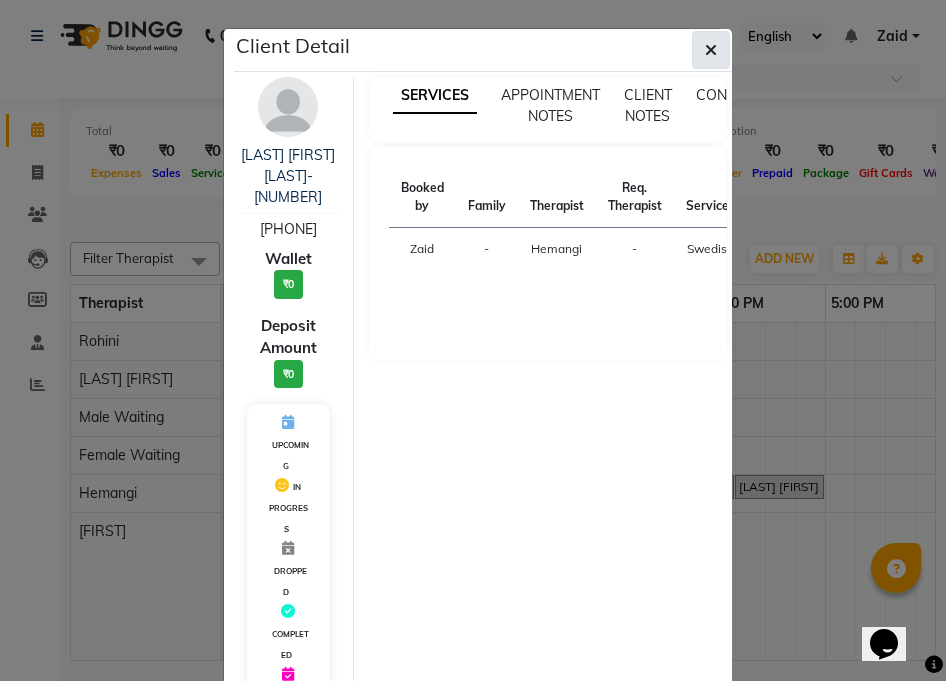 click 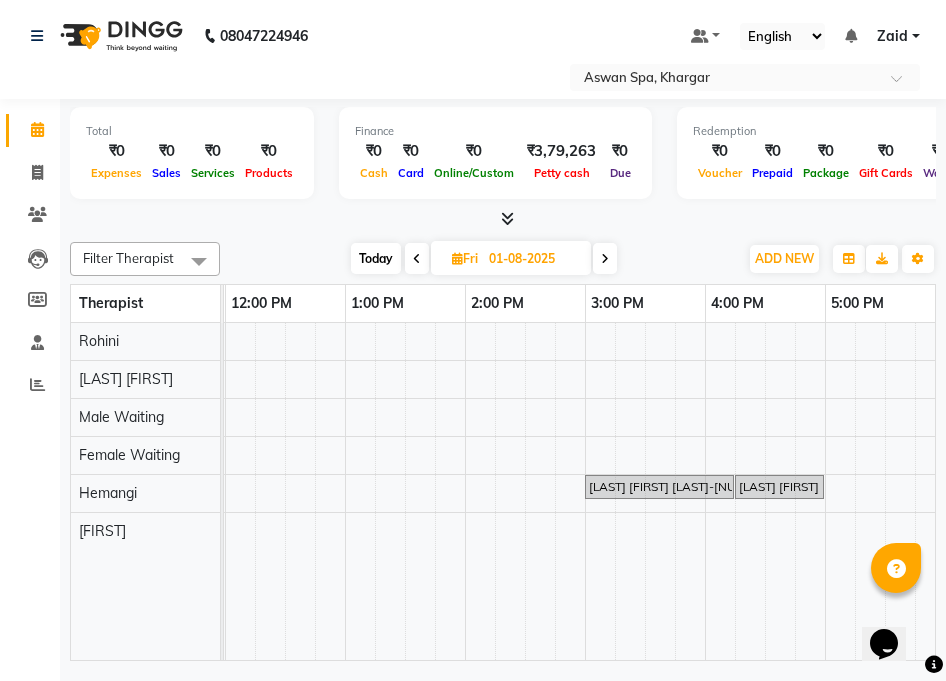 click at bounding box center [417, 259] 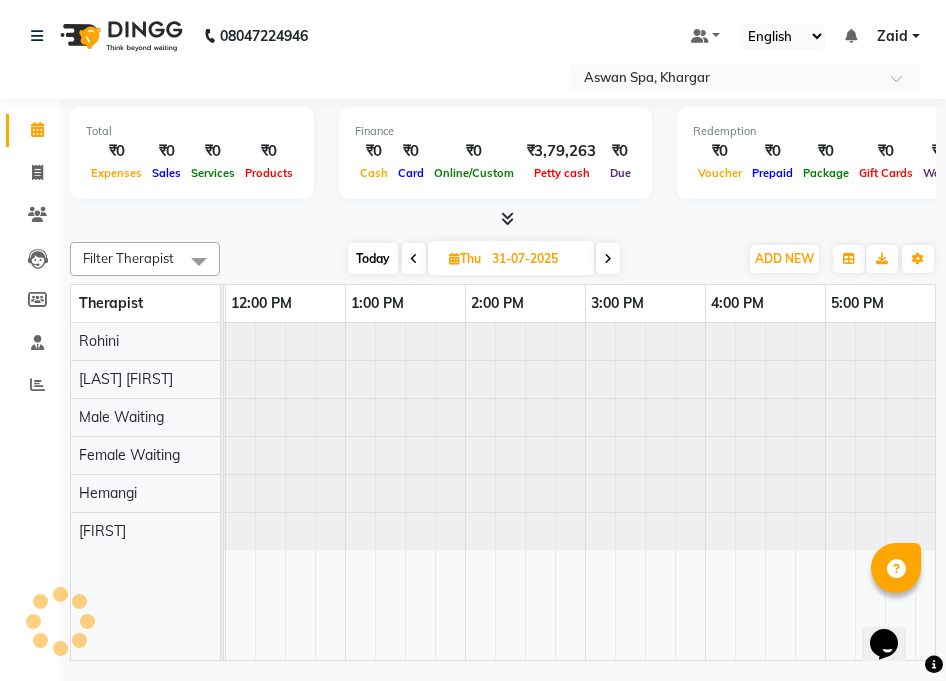 scroll, scrollTop: 0, scrollLeft: 361, axis: horizontal 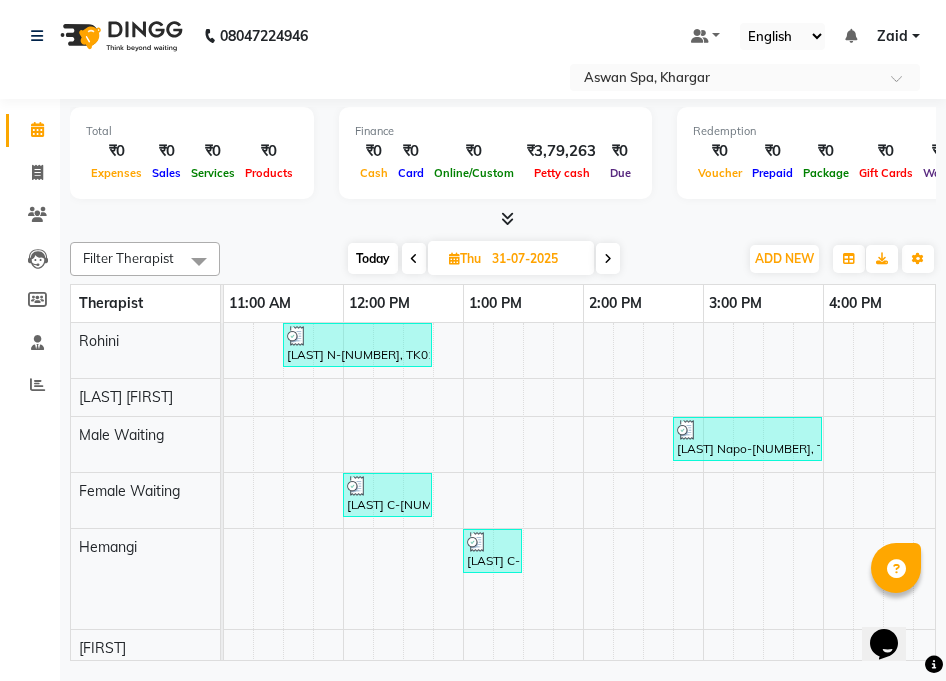 click at bounding box center (414, 259) 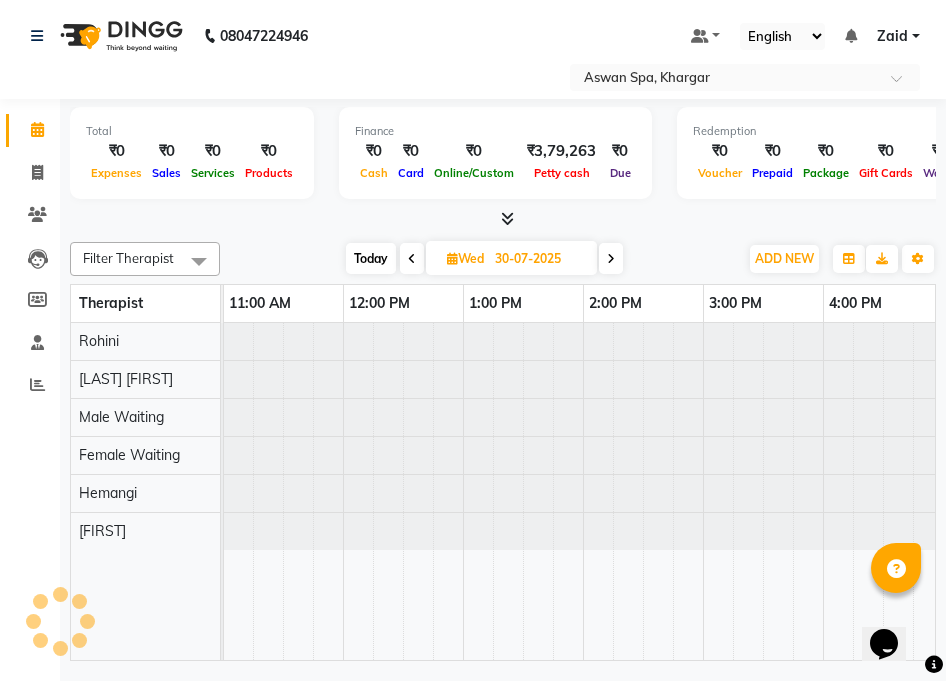 scroll, scrollTop: 0, scrollLeft: 361, axis: horizontal 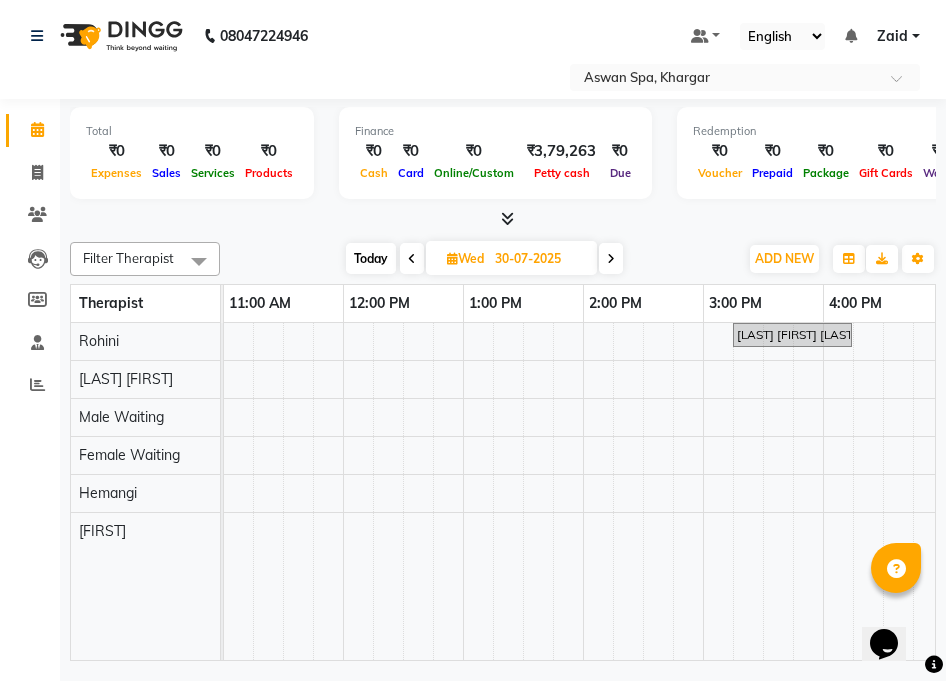 click at bounding box center [412, 258] 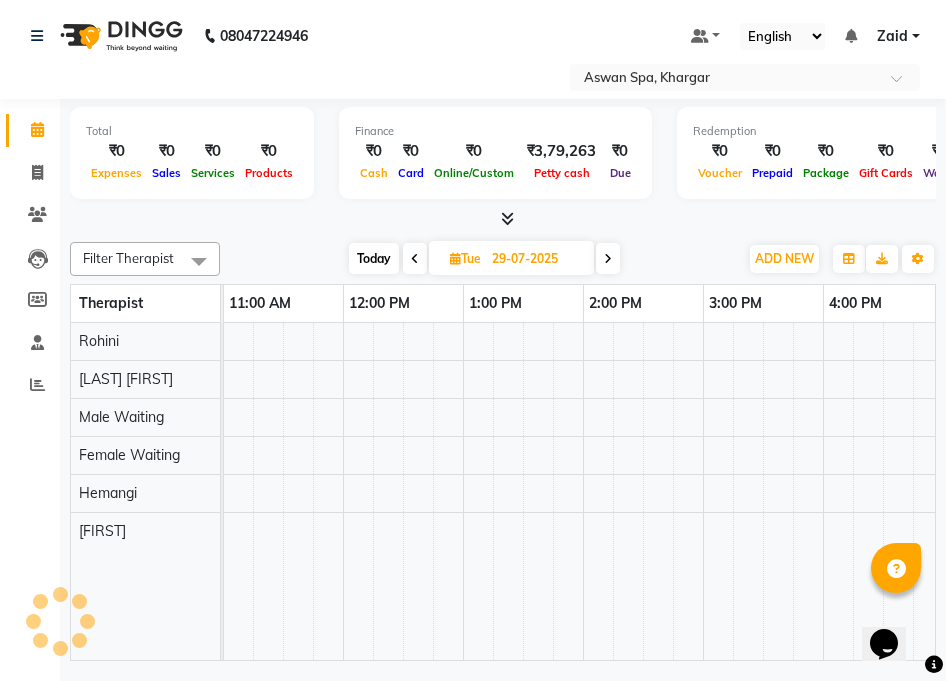 scroll, scrollTop: 0, scrollLeft: 361, axis: horizontal 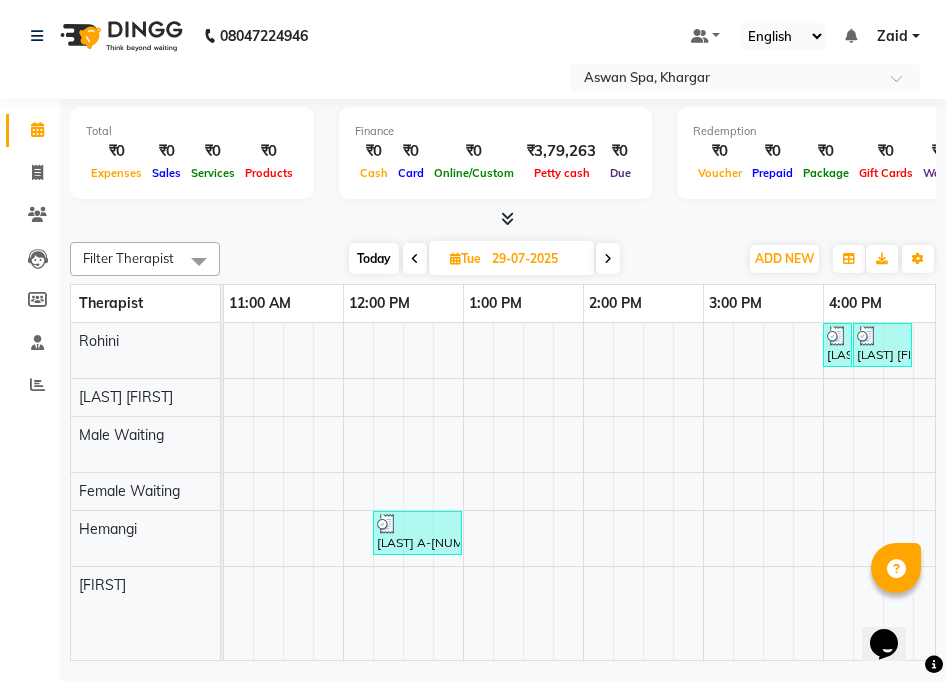 click at bounding box center (415, 259) 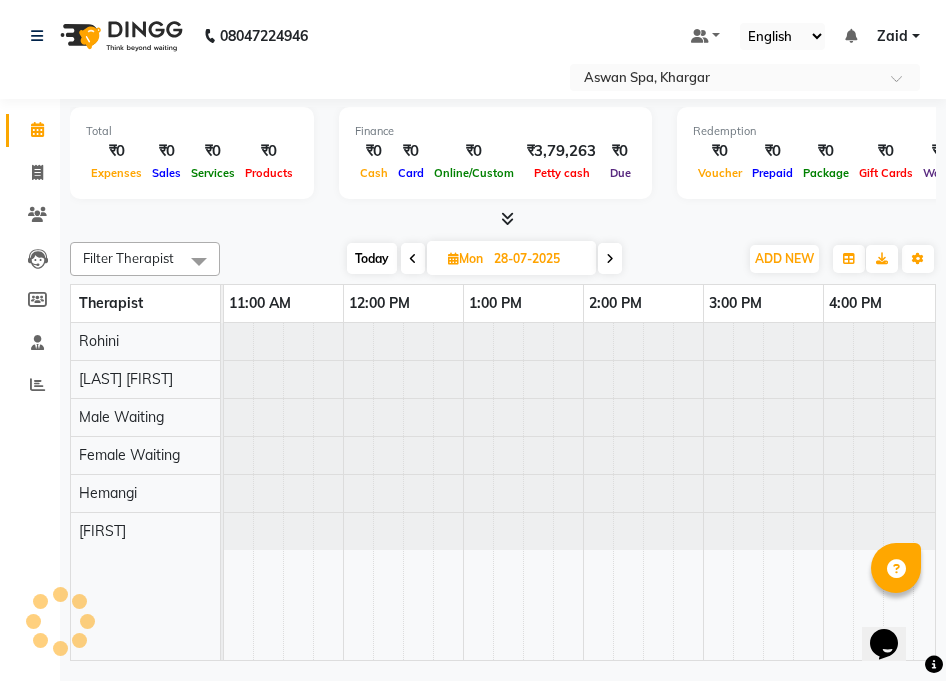 scroll, scrollTop: 0, scrollLeft: 361, axis: horizontal 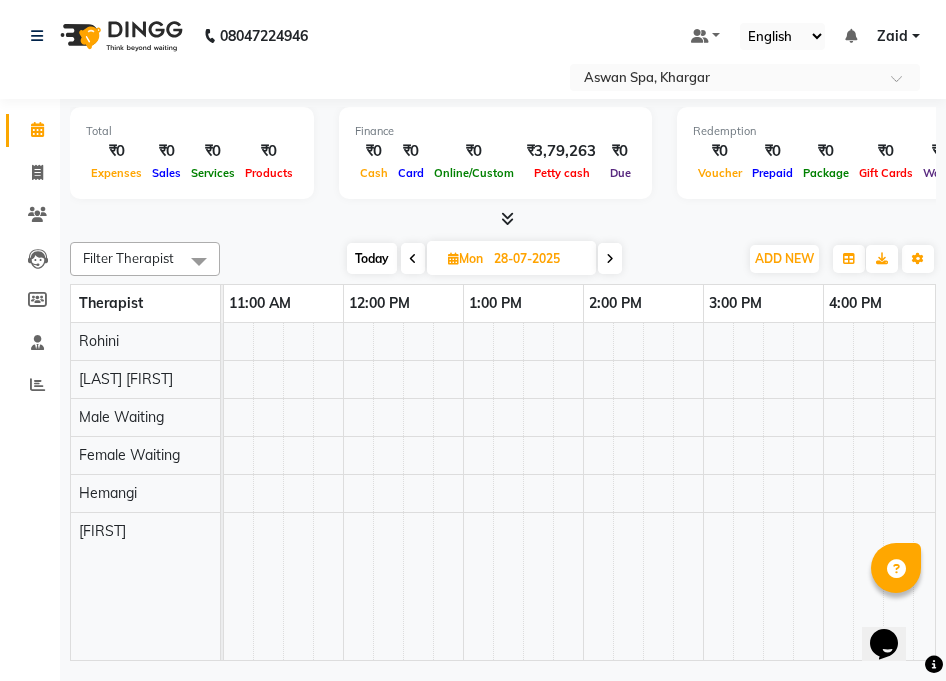 click at bounding box center (413, 259) 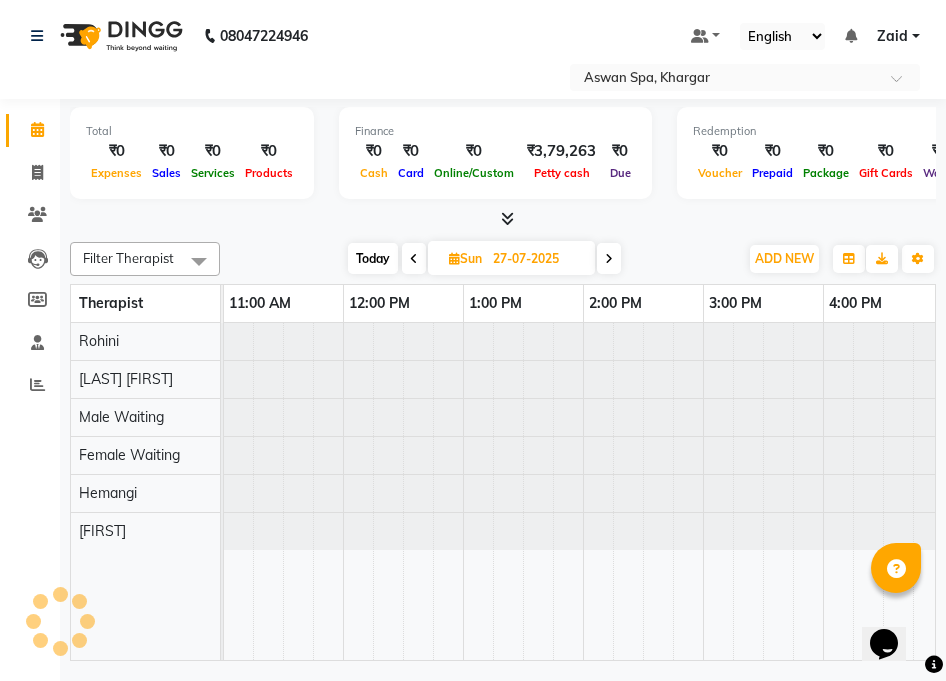 scroll, scrollTop: 0, scrollLeft: 0, axis: both 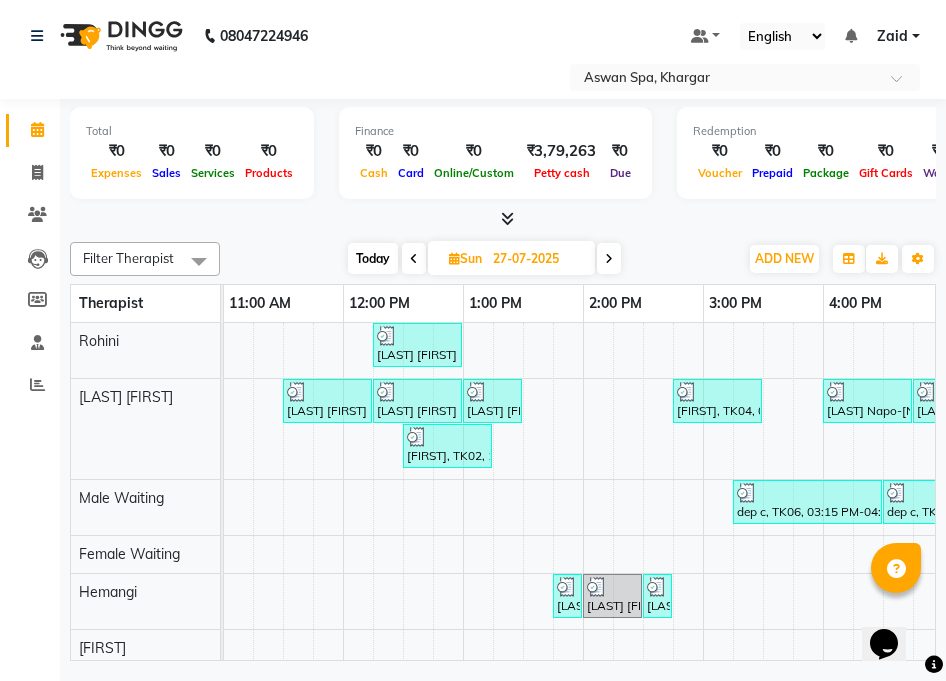 click at bounding box center [609, 259] 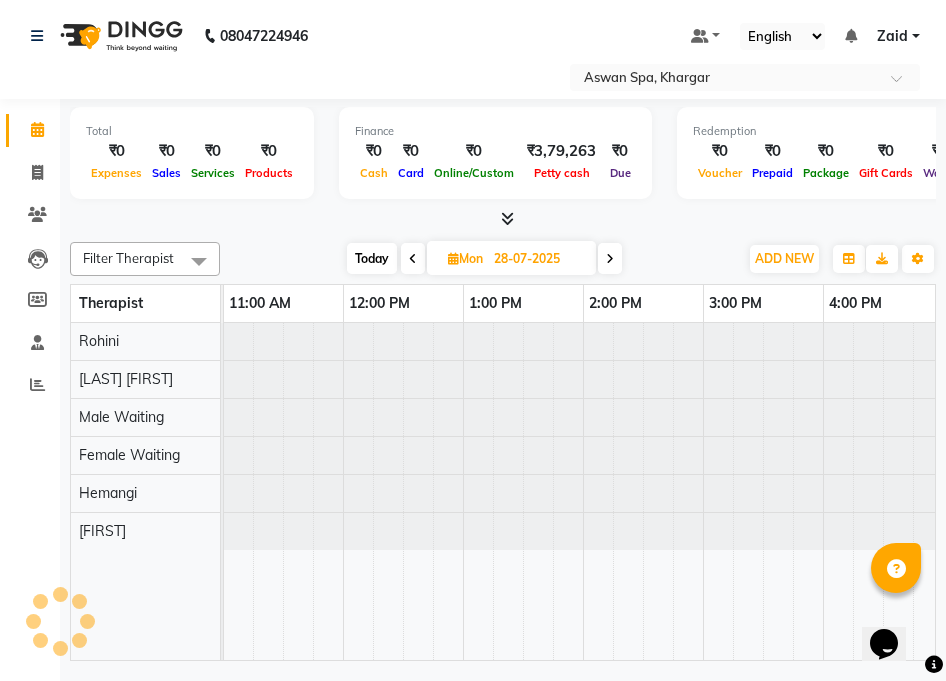scroll, scrollTop: 0, scrollLeft: 361, axis: horizontal 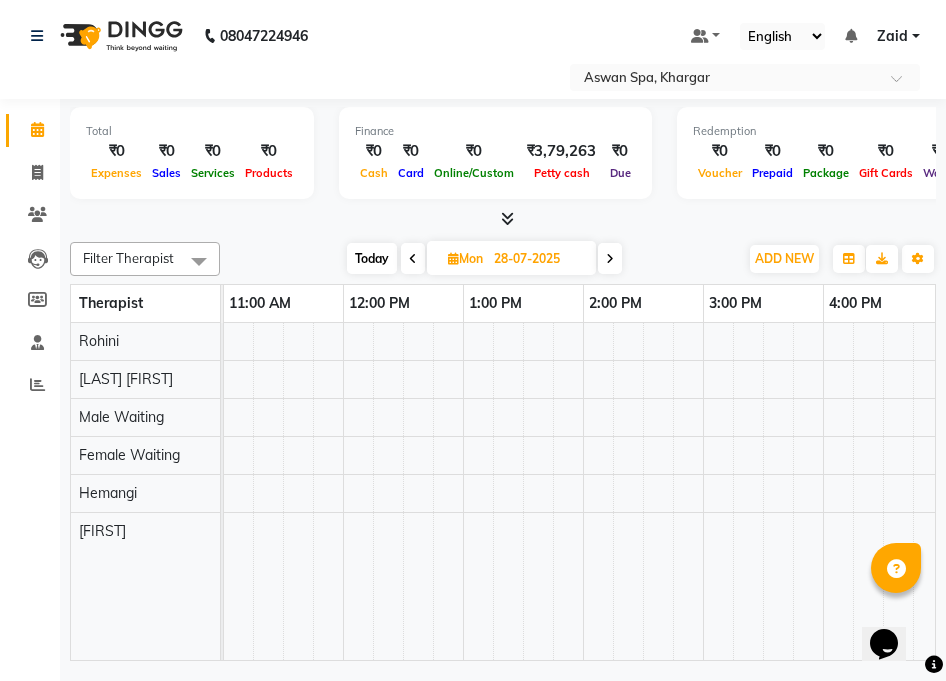 click at bounding box center [610, 259] 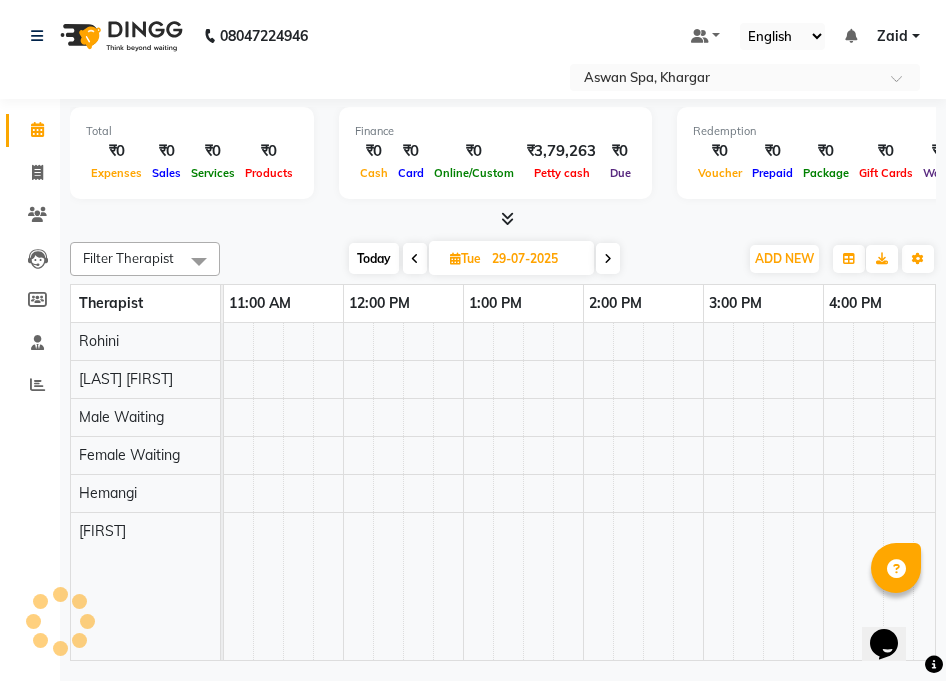 scroll, scrollTop: 0, scrollLeft: 361, axis: horizontal 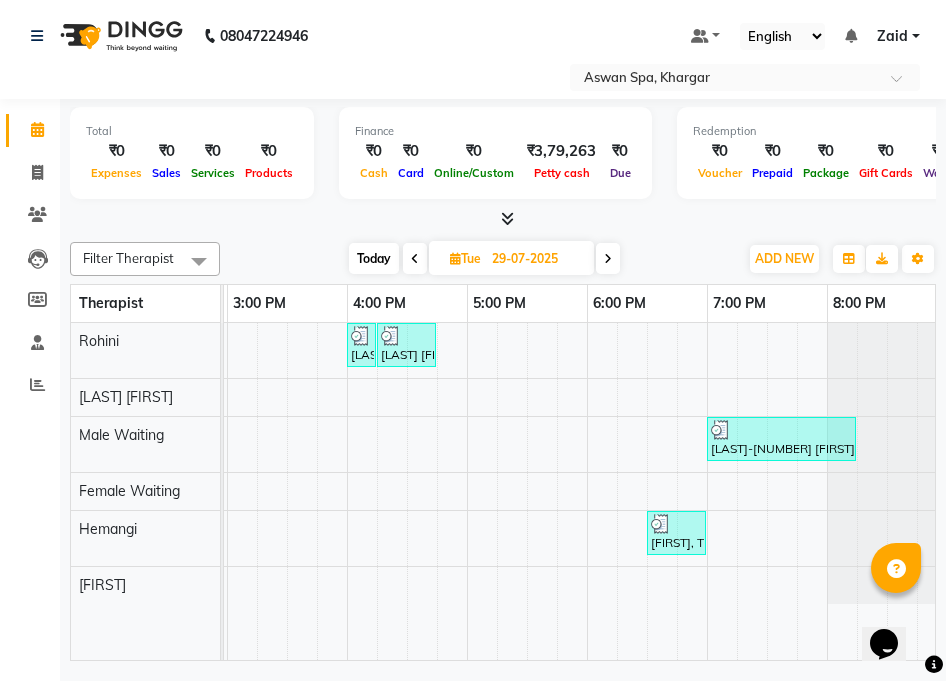 click at bounding box center (608, 259) 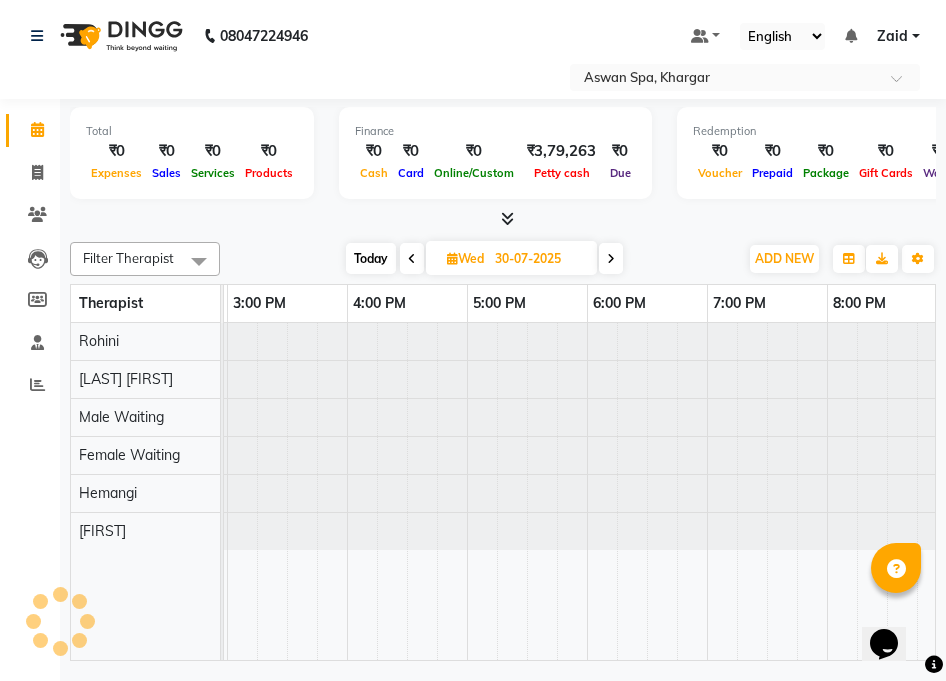 scroll, scrollTop: 0, scrollLeft: 361, axis: horizontal 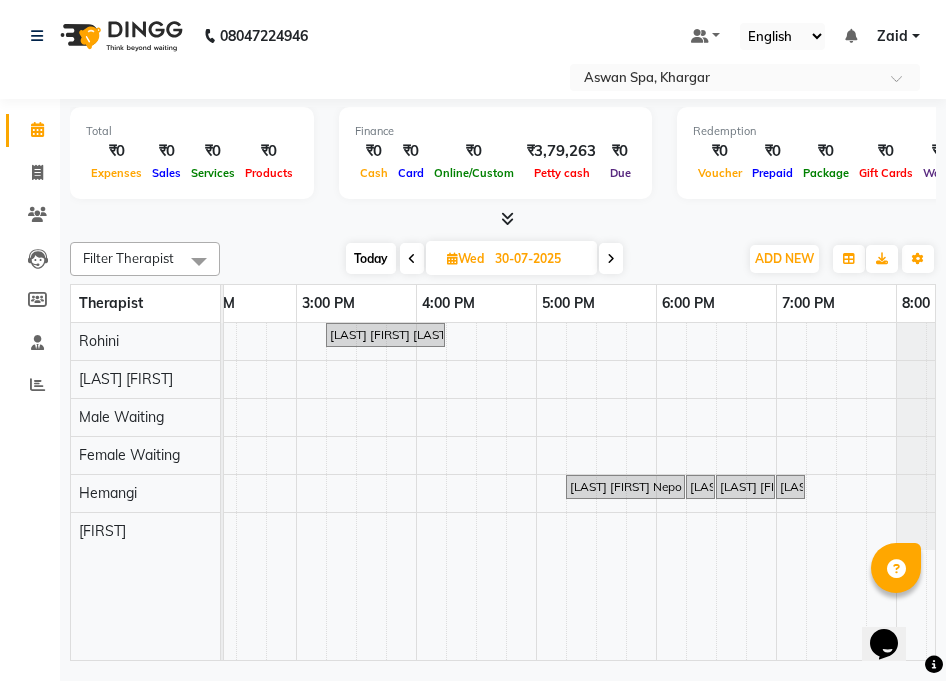 click on "[LAST] [FIRST] Nepo -[NUMBER], TK02, 05:15 PM-06:15 PM, Root Touch up AF" at bounding box center (625, 487) 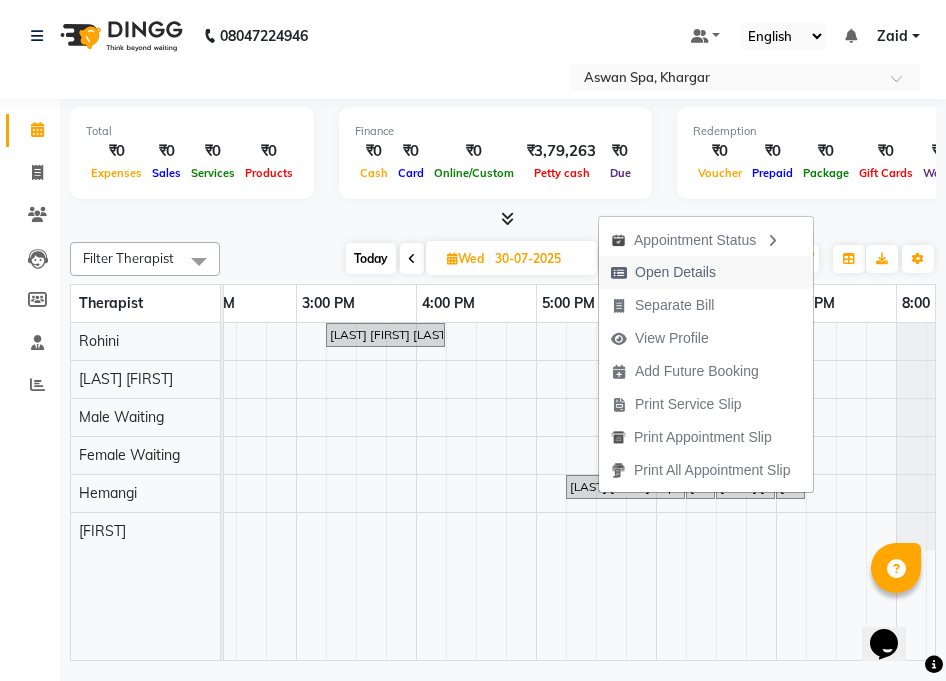 click on "Open Details" at bounding box center (675, 272) 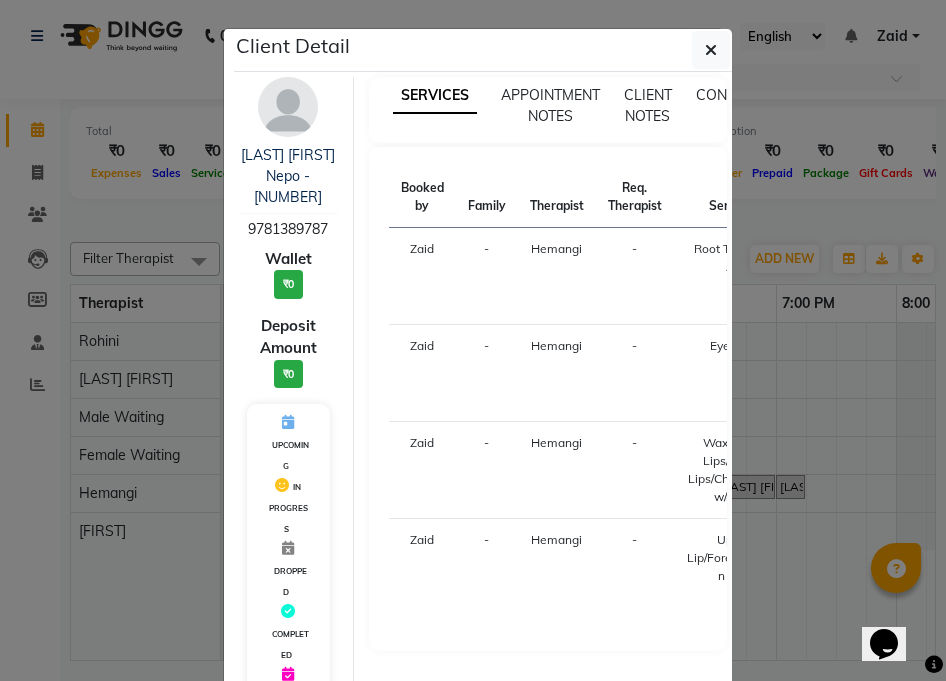 click at bounding box center [288, 107] 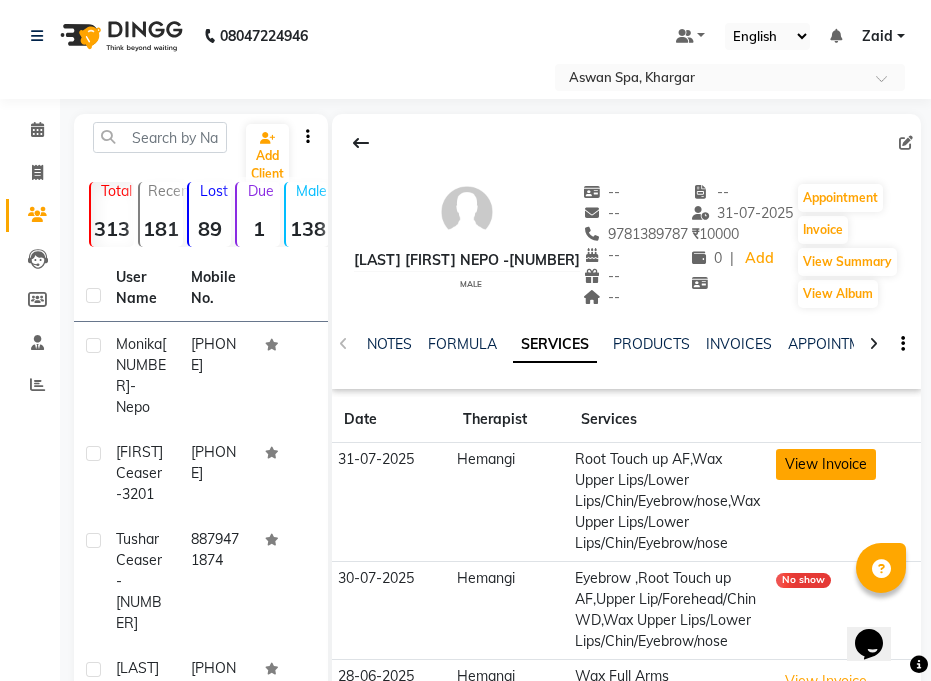 click on "View Invoice" 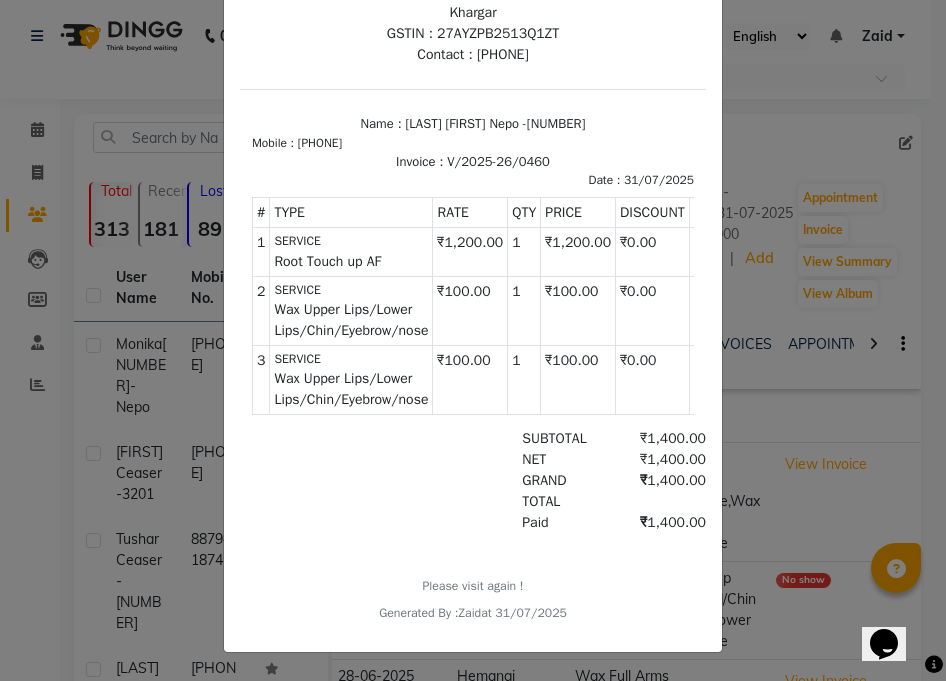 click on "INVOICE View Invoice Close" 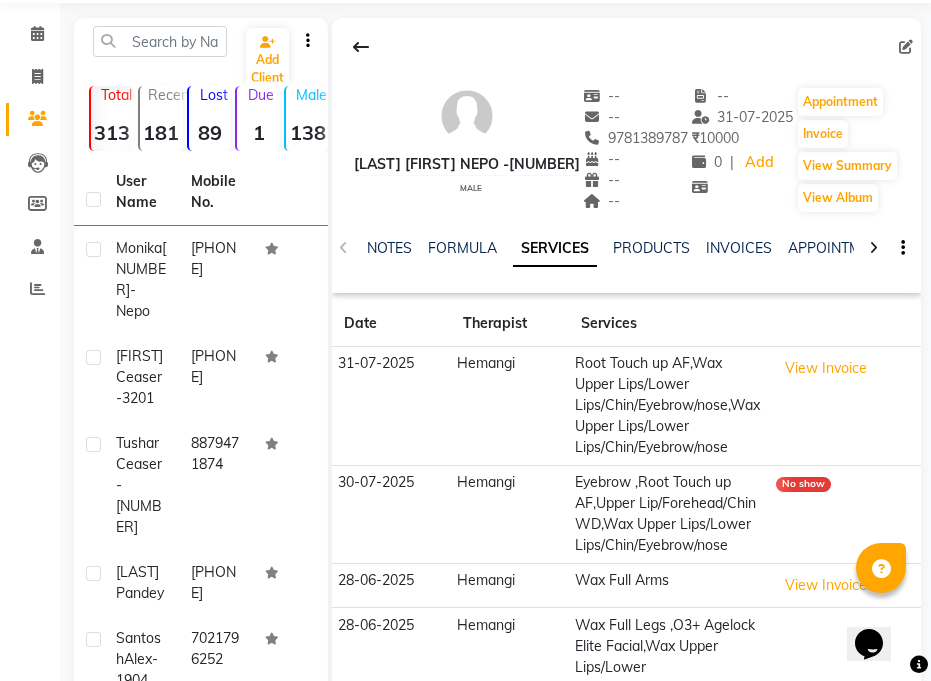 scroll, scrollTop: 89, scrollLeft: 0, axis: vertical 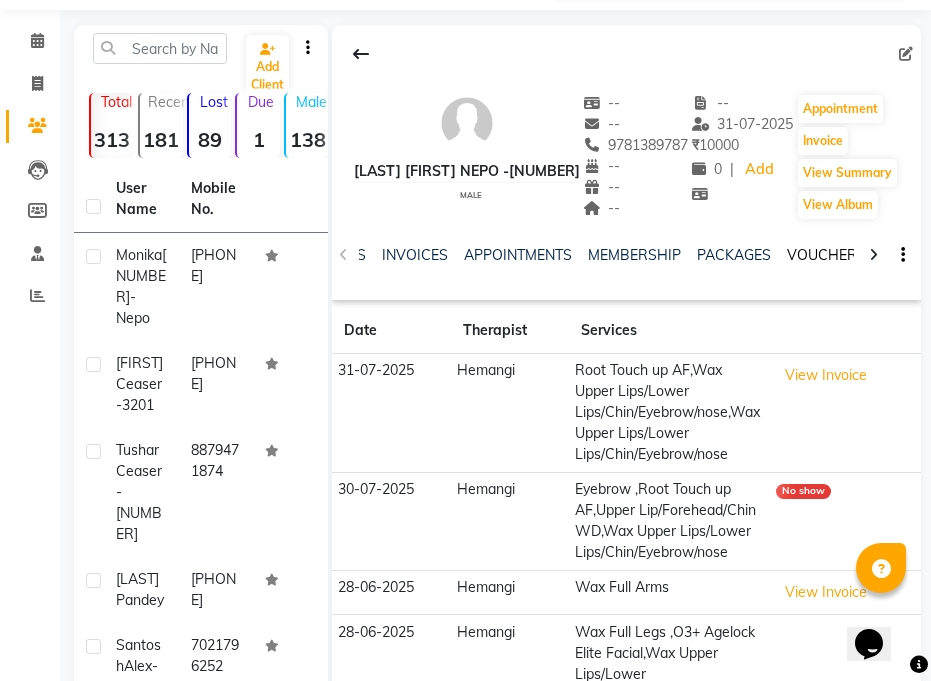 click on "VOUCHERS" 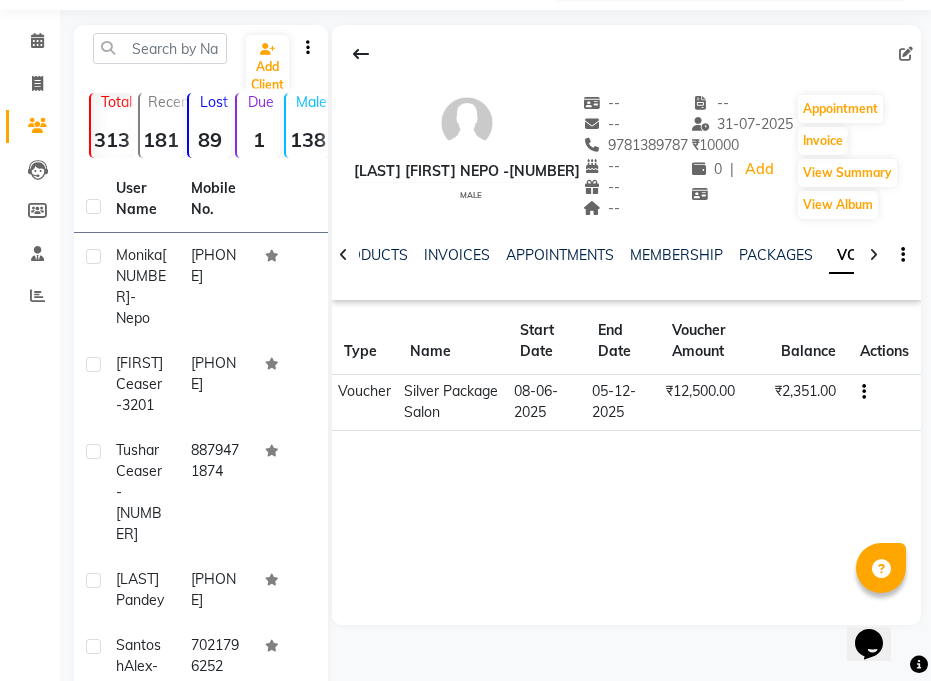 scroll, scrollTop: 0, scrollLeft: 0, axis: both 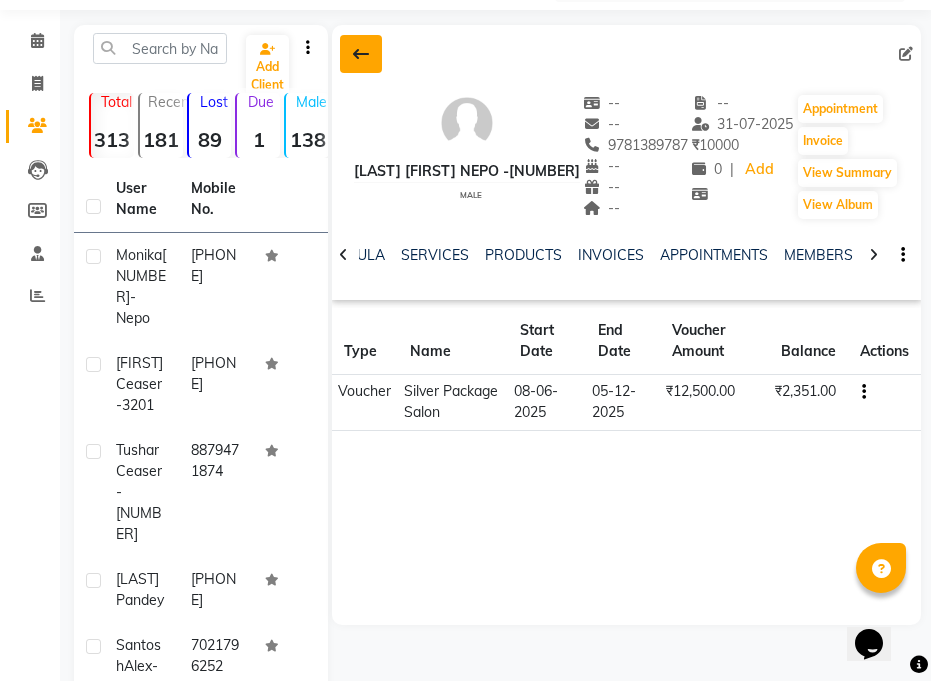 click 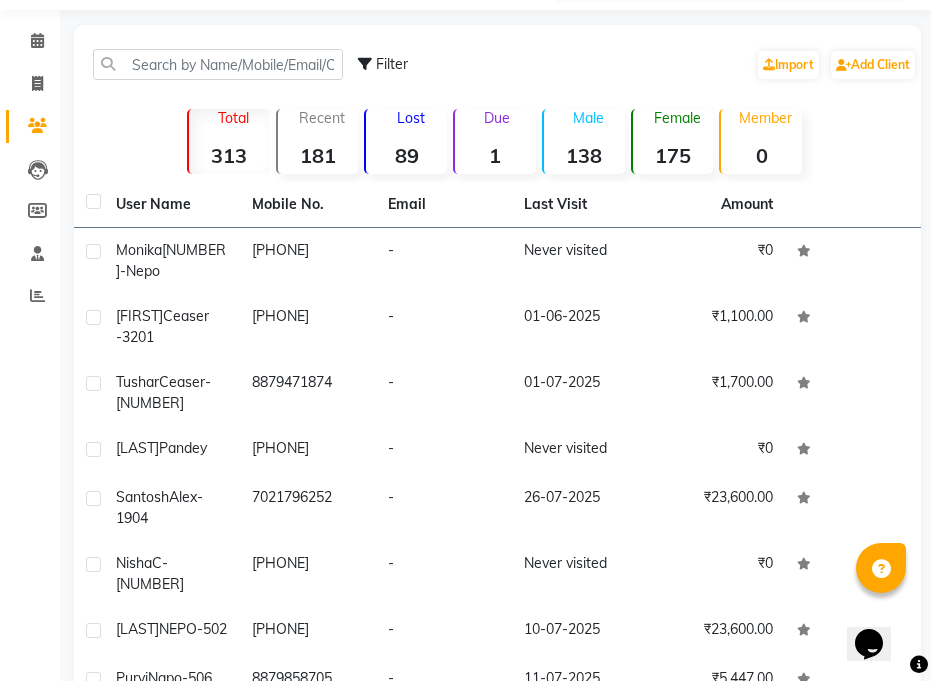 scroll, scrollTop: 348, scrollLeft: 0, axis: vertical 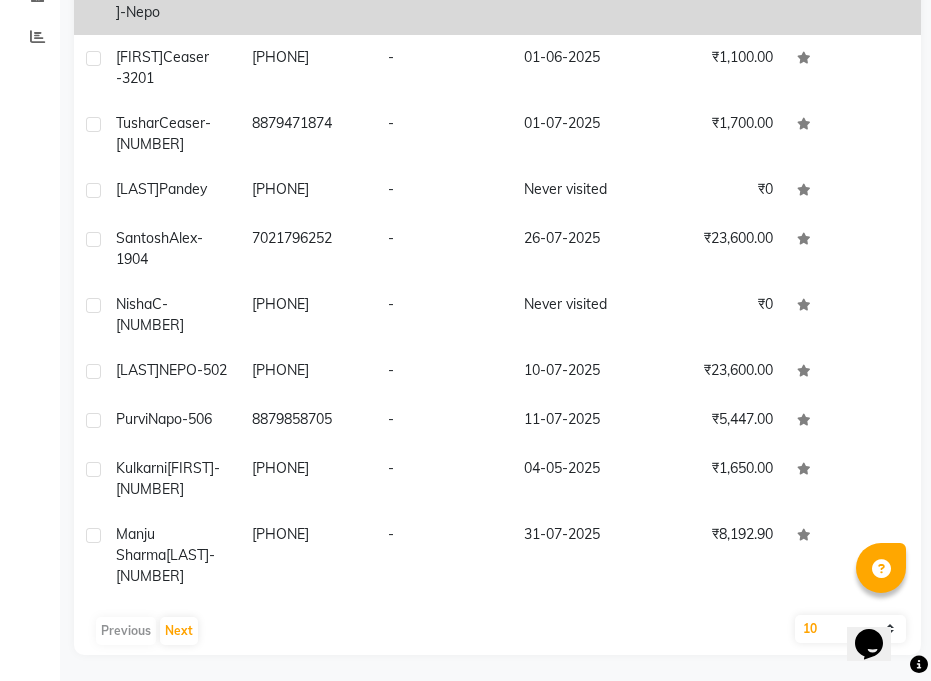 click 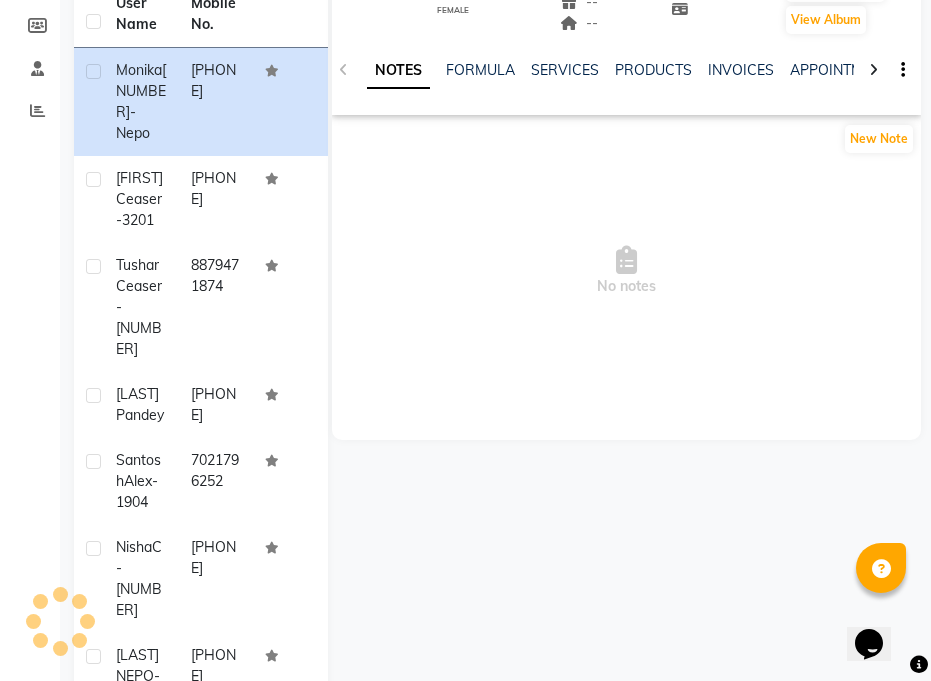 click on "Add Client Total 313 Recent 181 Lost 89 Due 1 Male 138 Female 175 Member 0 User Name Mobile No. [LAST] [NUMBER]-Nepo [PHONE] [FIRST] Ceaser -[NUMBER] [PHONE] [LAST] Pandey [PHONE] [LAST] [LAST]-[NUMBER] [PHONE] [LAST] C-[NUMBER] [PHONE] [LAST] NEPO-[NUMBER] [PHONE] [LAST] Napo-[NUMBER] [PHONE] [LAST] [LAST]-[NUMBER] [PHONE] [LAST] [LAST]-[NUMBER] [PHONE] Previous Next 10 50 100 [LAST] [NUMBER]-Nepo female -- -- [PHONE] -- -- -- -- -- ₹ -- 0 | Add Appointment Invoice View Summary View Album NOTES FORMULA SERVICES PRODUCTS INVOICES APPOINTMENTS MEMBERSHIP PACKAGES VOUCHERS GIFTCARDS POINTS FORMS FAMILY CARDS WALLET New Note No notes" 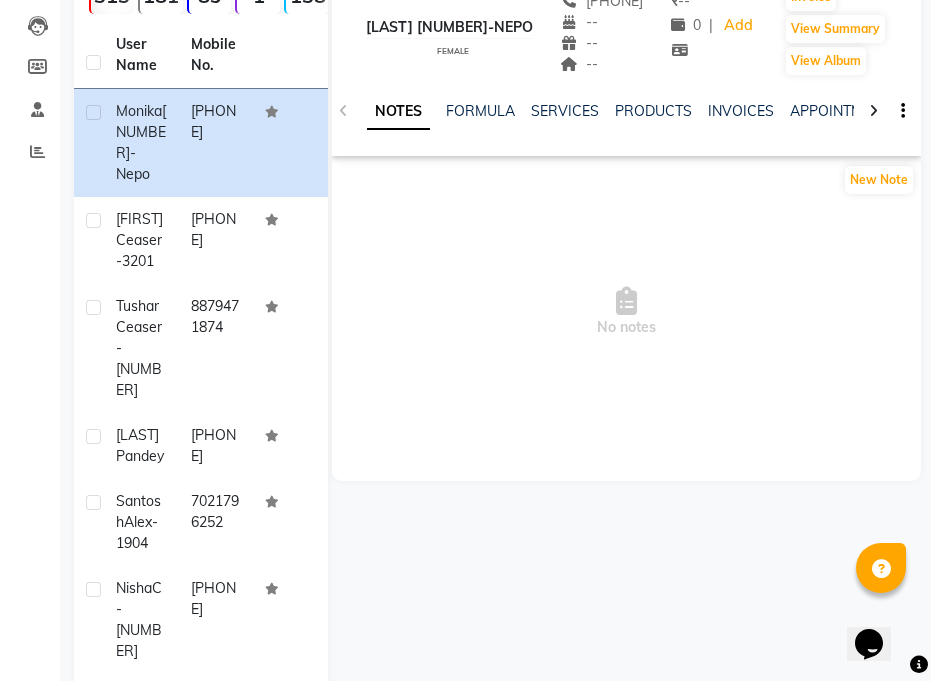 click on "Add Client Total 313 Recent 181 Lost 89 Due 1 Male 138 Female 175 Member 0 User Name Mobile No. [LAST] [NUMBER]-Nepo [PHONE] [FIRST] Ceaser -[NUMBER] [PHONE] [LAST] Pandey [PHONE] [LAST] [LAST]-[NUMBER] [PHONE] [LAST] C-[NUMBER] [PHONE] [LAST] NEPO-[NUMBER] [PHONE] [LAST] Napo-[NUMBER] [PHONE] [LAST] [LAST]-[NUMBER] [PHONE] [LAST] [LAST]-[NUMBER] [PHONE] Previous Next 10 50 100 [LAST] [NUMBER]-Nepo female -- -- [PHONE] -- -- -- -- -- ₹ -- 0 | Add Appointment Invoice View Summary View Album NOTES FORMULA SERVICES PRODUCTS INVOICES APPOINTMENTS MEMBERSHIP PACKAGES VOUCHERS GIFTCARDS POINTS FORMS FAMILY CARDS WALLET New Note No notes" 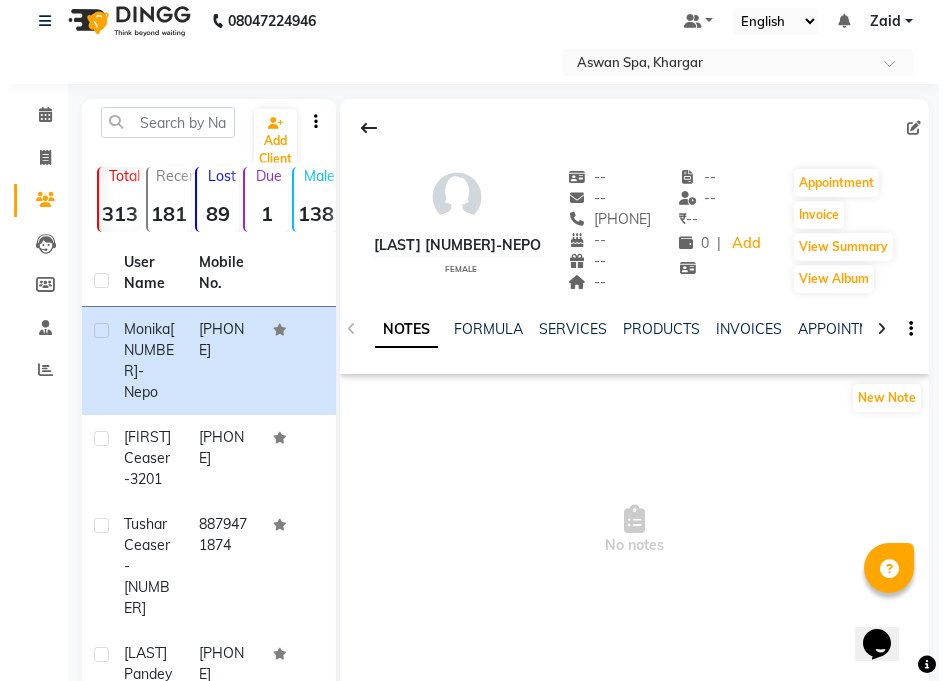 scroll, scrollTop: 0, scrollLeft: 0, axis: both 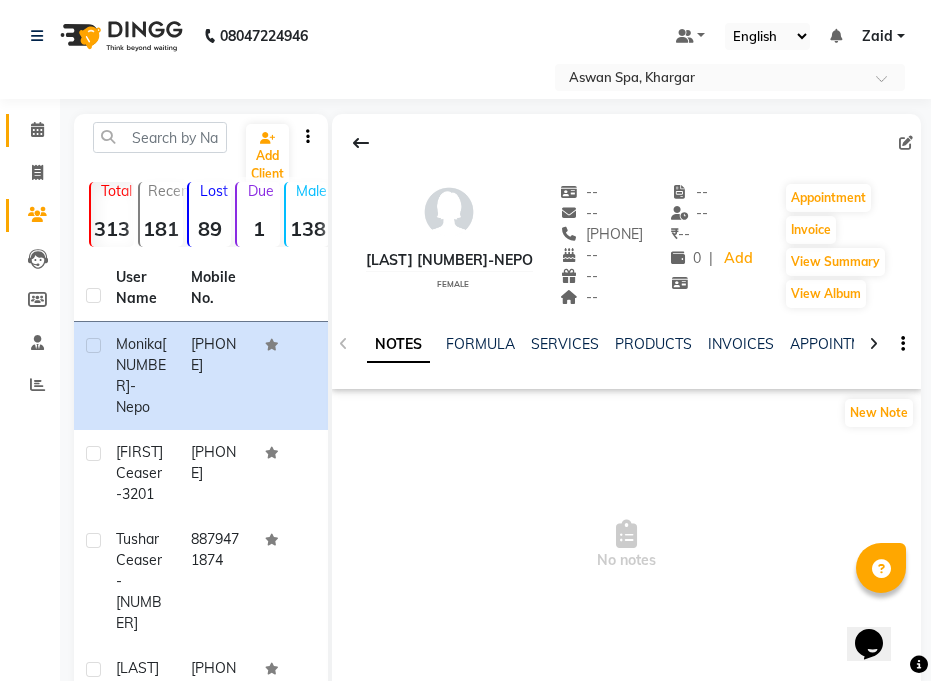 click 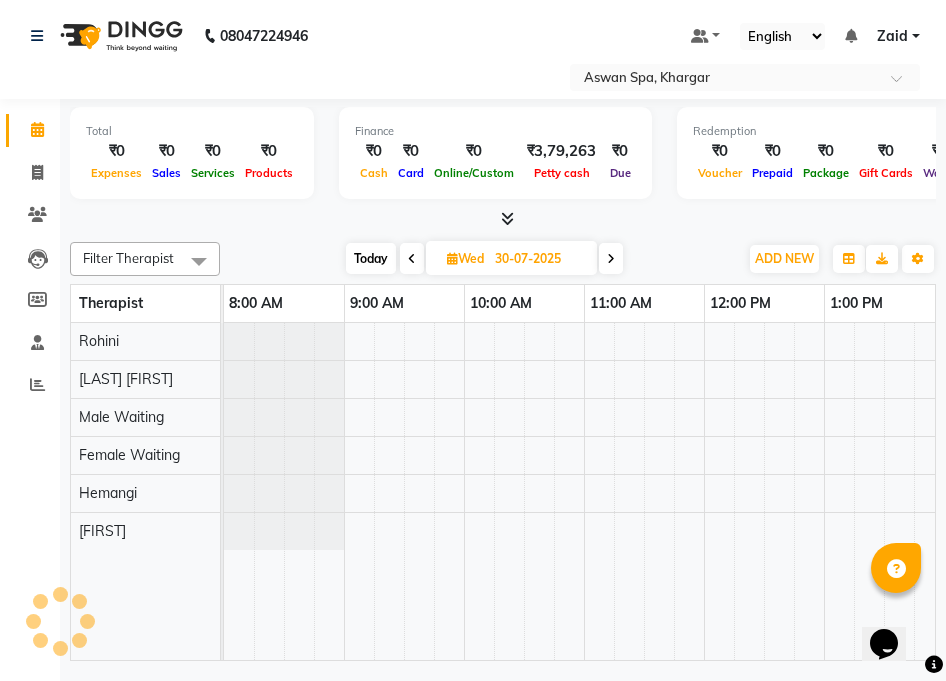 scroll, scrollTop: 0, scrollLeft: 0, axis: both 